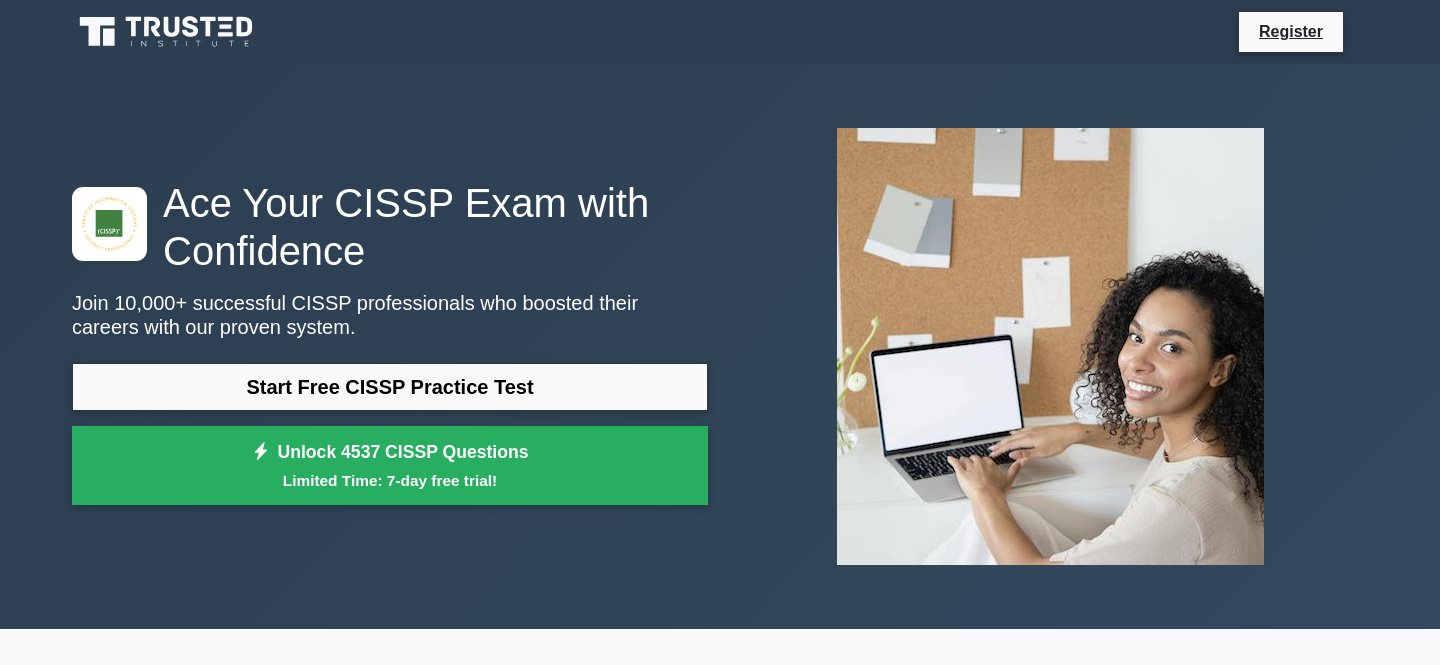 scroll, scrollTop: 0, scrollLeft: 0, axis: both 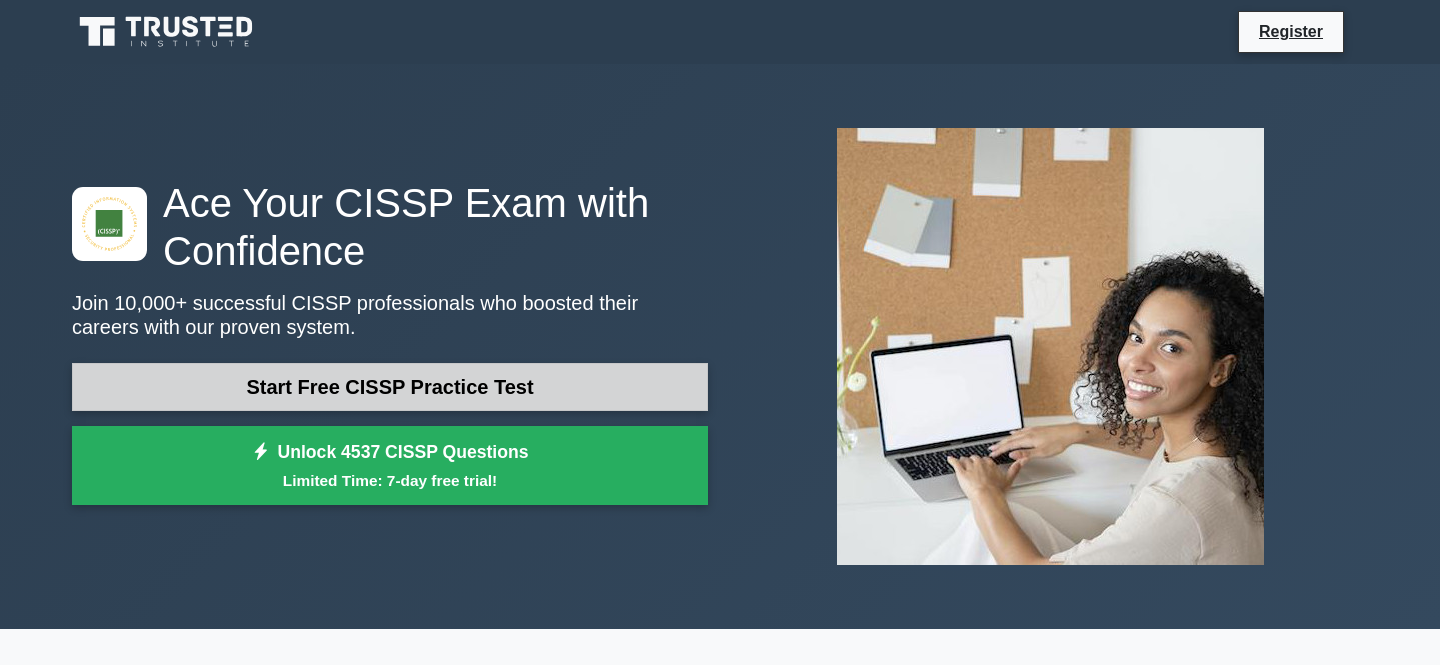 click on "Start Free CISSP Practice Test" at bounding box center [390, 387] 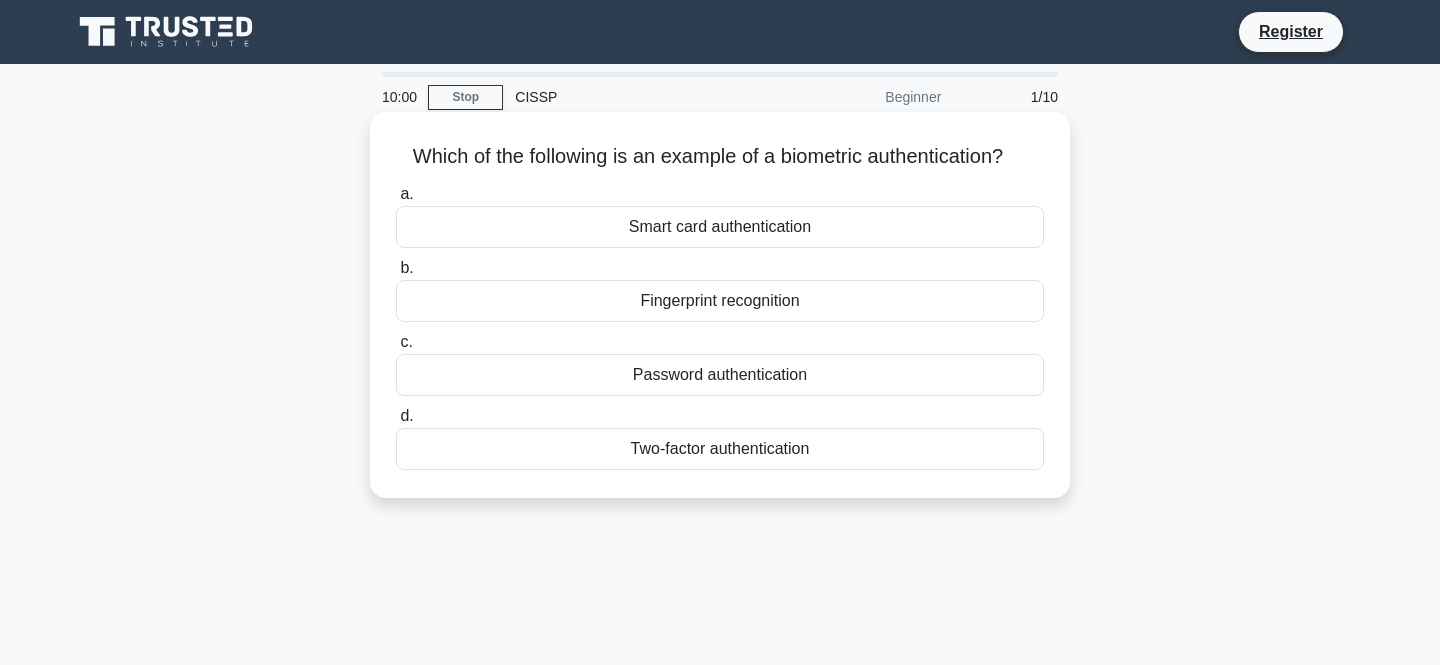 scroll, scrollTop: 0, scrollLeft: 0, axis: both 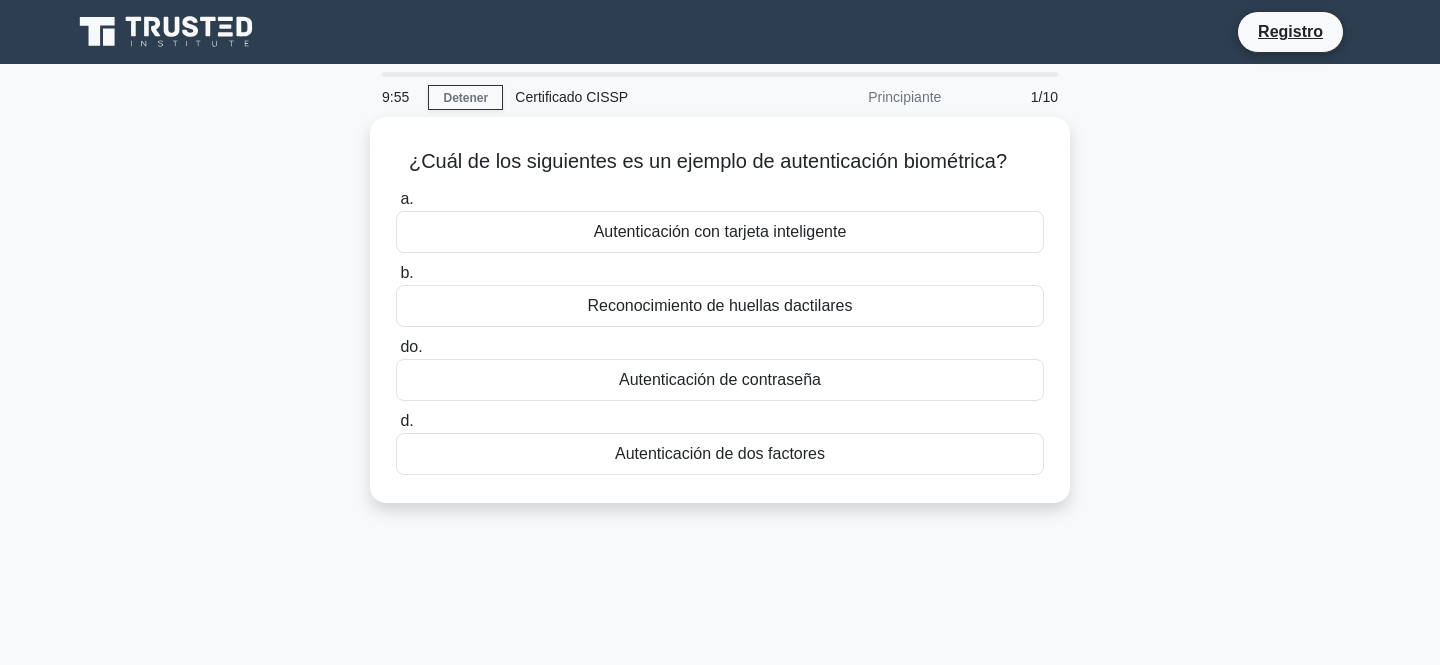 click on "Un Captcha es un tipo de algoritmo de cifrado utilizado para proteger las transmisiones de datos." at bounding box center [720, 322] 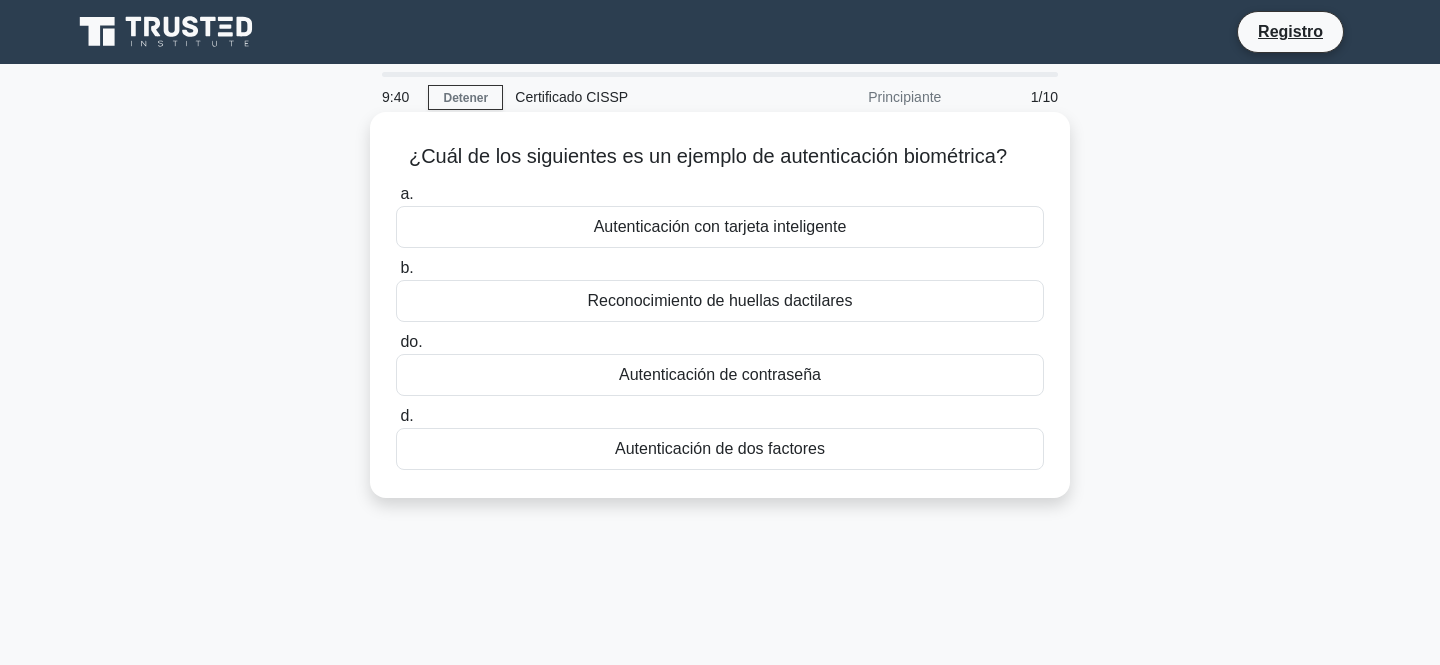 click on "Reconocimiento de huellas dactilares" at bounding box center (720, 301) 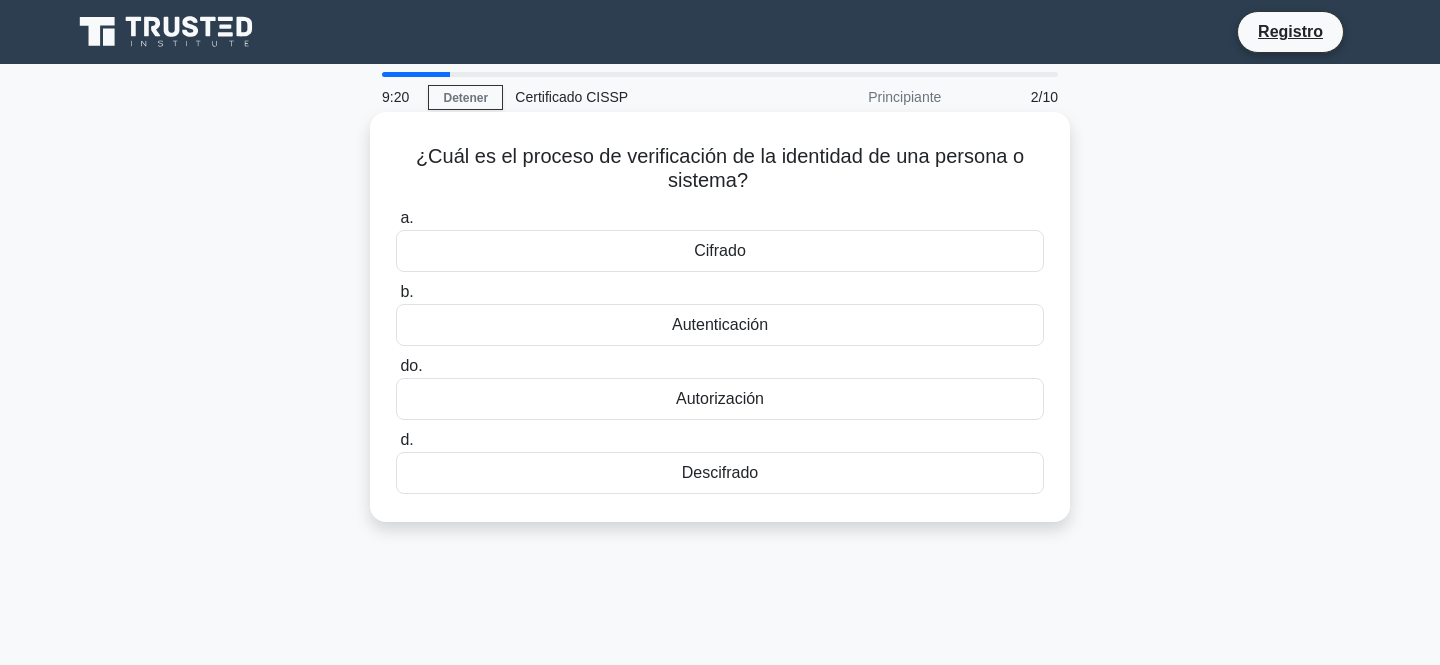 click on "Autenticación" at bounding box center (720, 324) 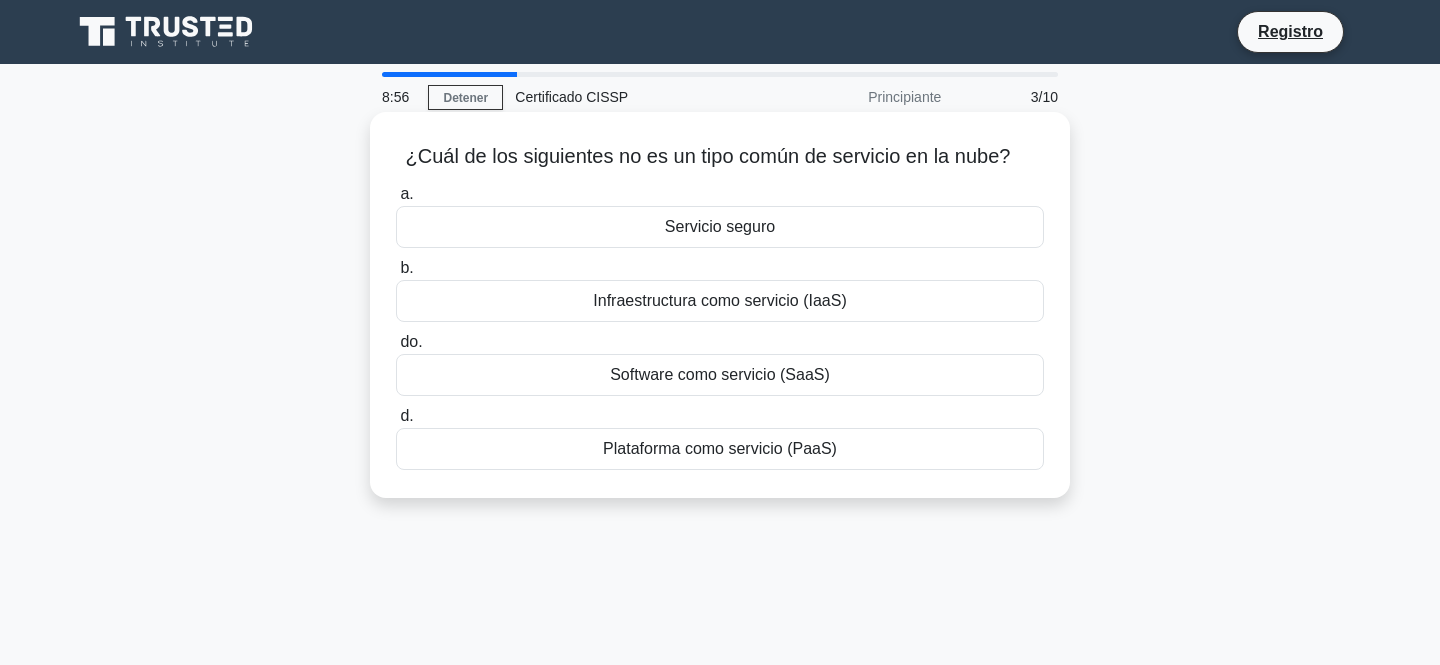 click on "Servicio seguro" at bounding box center [720, 227] 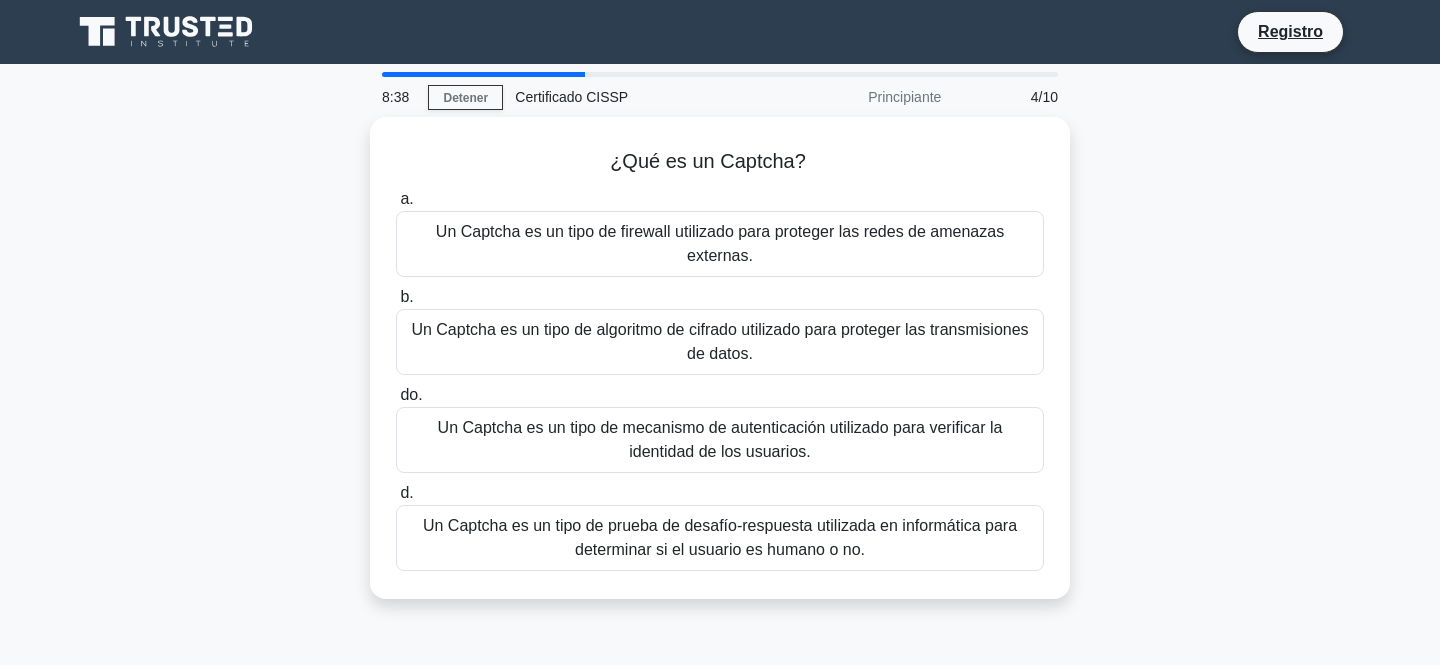 click on "Un Captcha es un tipo de prueba de desafío-respuesta utilizada en informática para determinar si el usuario es humano o no." at bounding box center [720, 537] 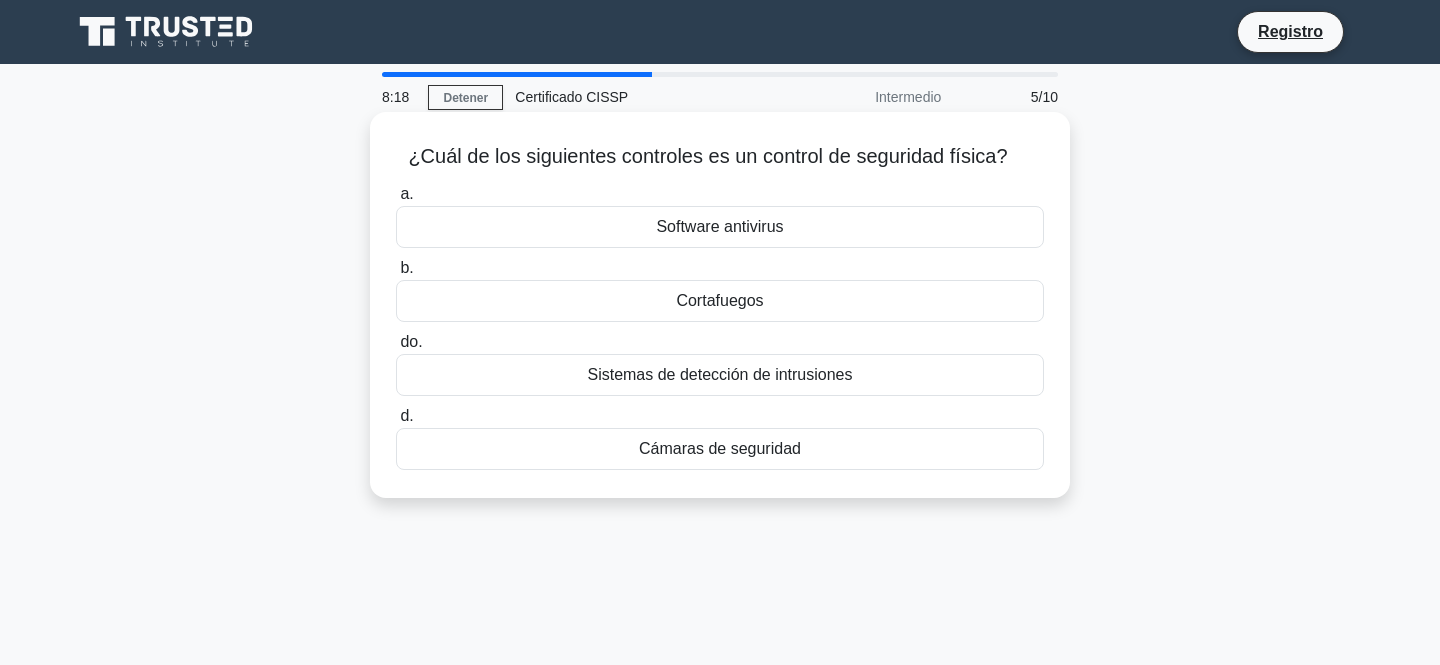 click on "Cámaras de seguridad" at bounding box center [720, 448] 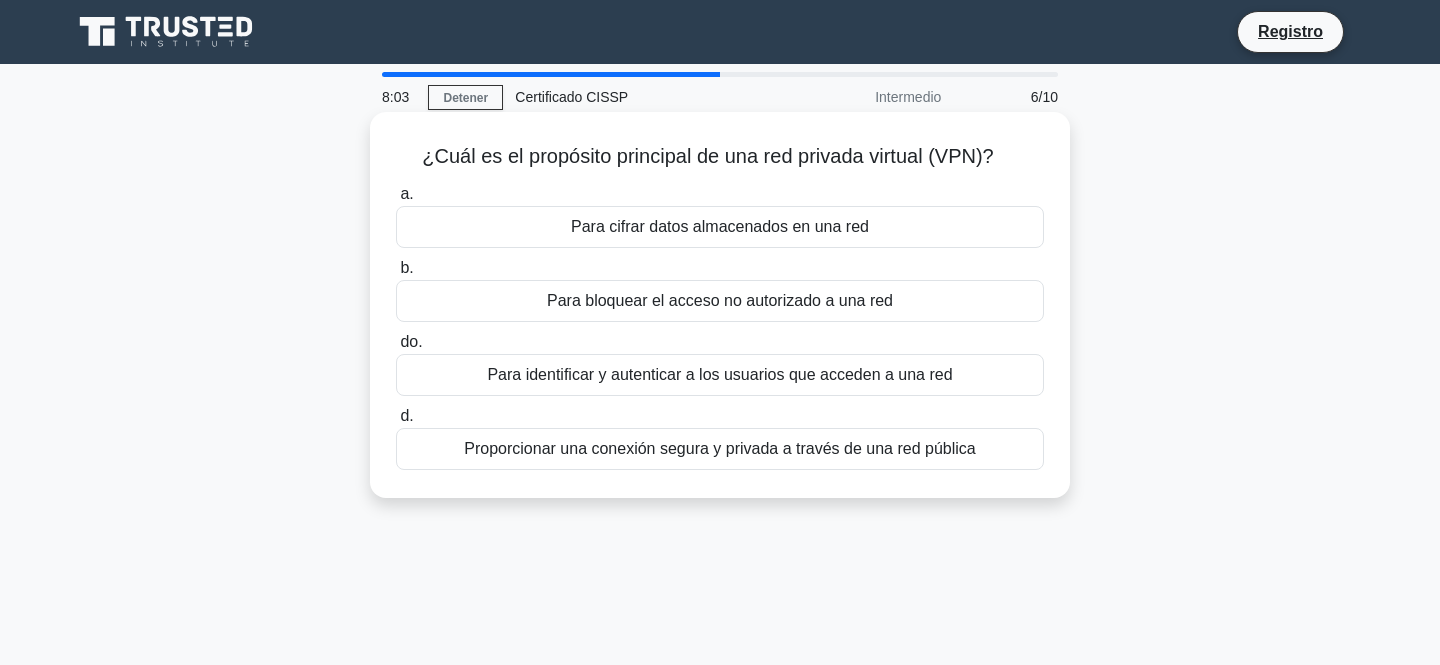 click on "Proporcionar una conexión segura y privada a través de una red pública" at bounding box center [719, 448] 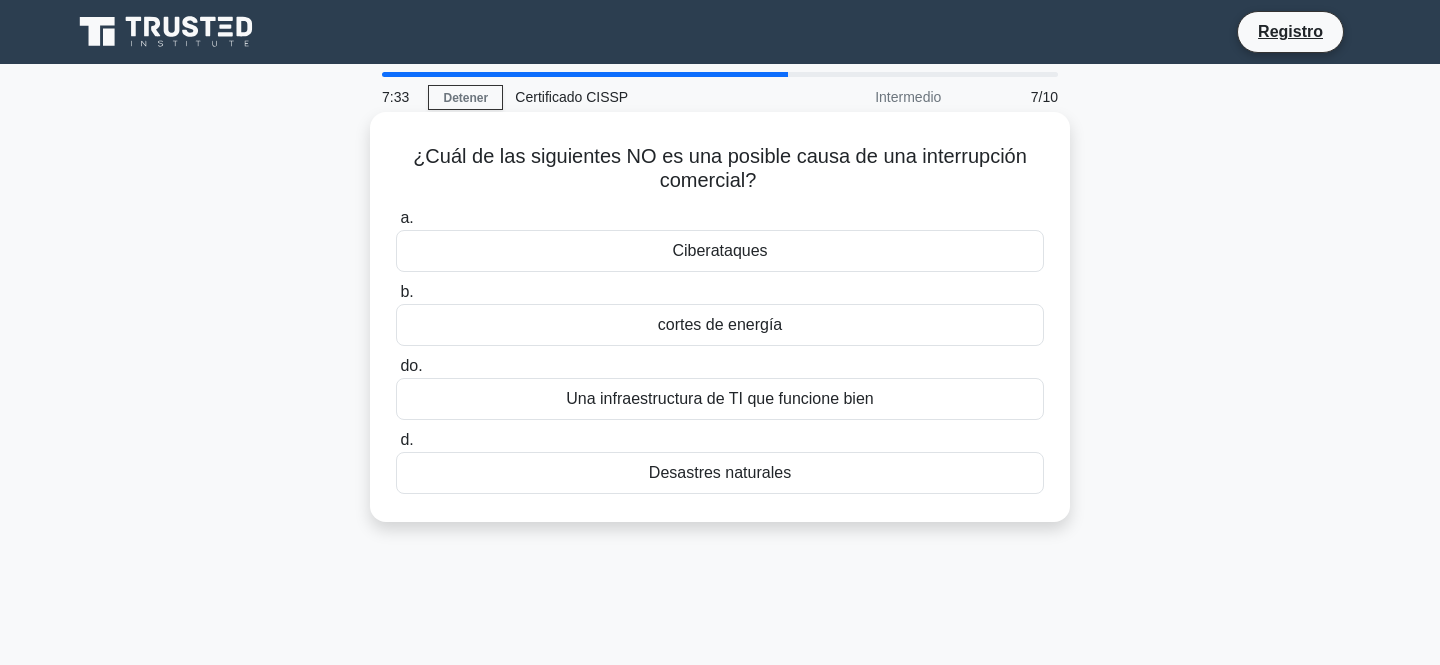 click on "Una infraestructura de TI que funcione bien" at bounding box center [720, 399] 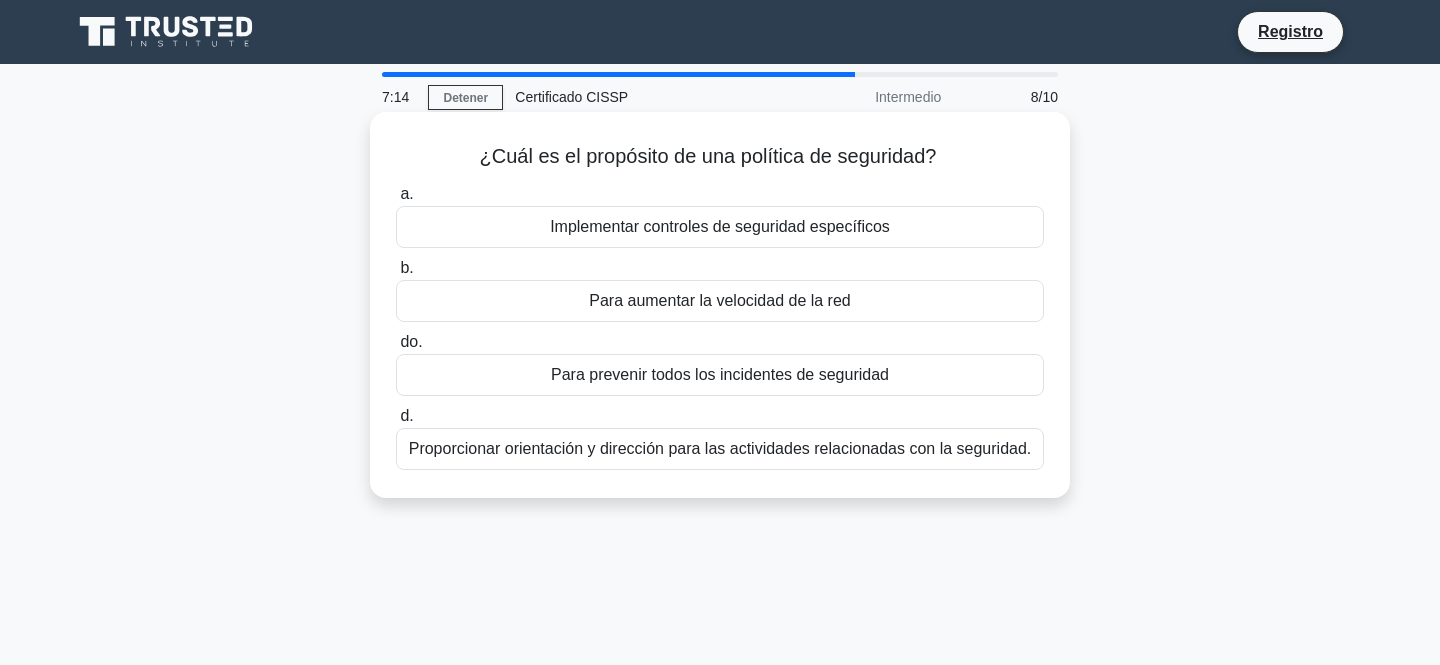 click on "Para prevenir todos los incidentes de seguridad" at bounding box center [720, 374] 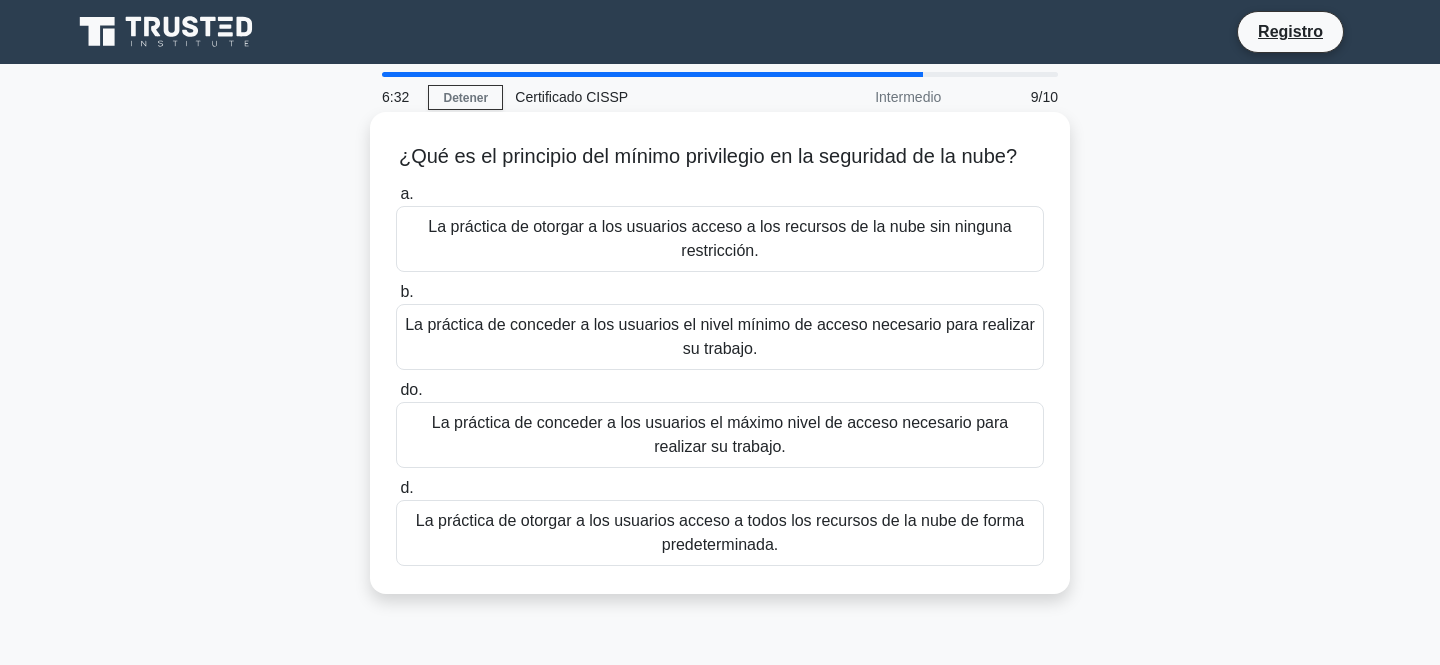 click on "La práctica de conceder a los usuarios el nivel mínimo de acceso necesario para realizar su trabajo." at bounding box center [720, 336] 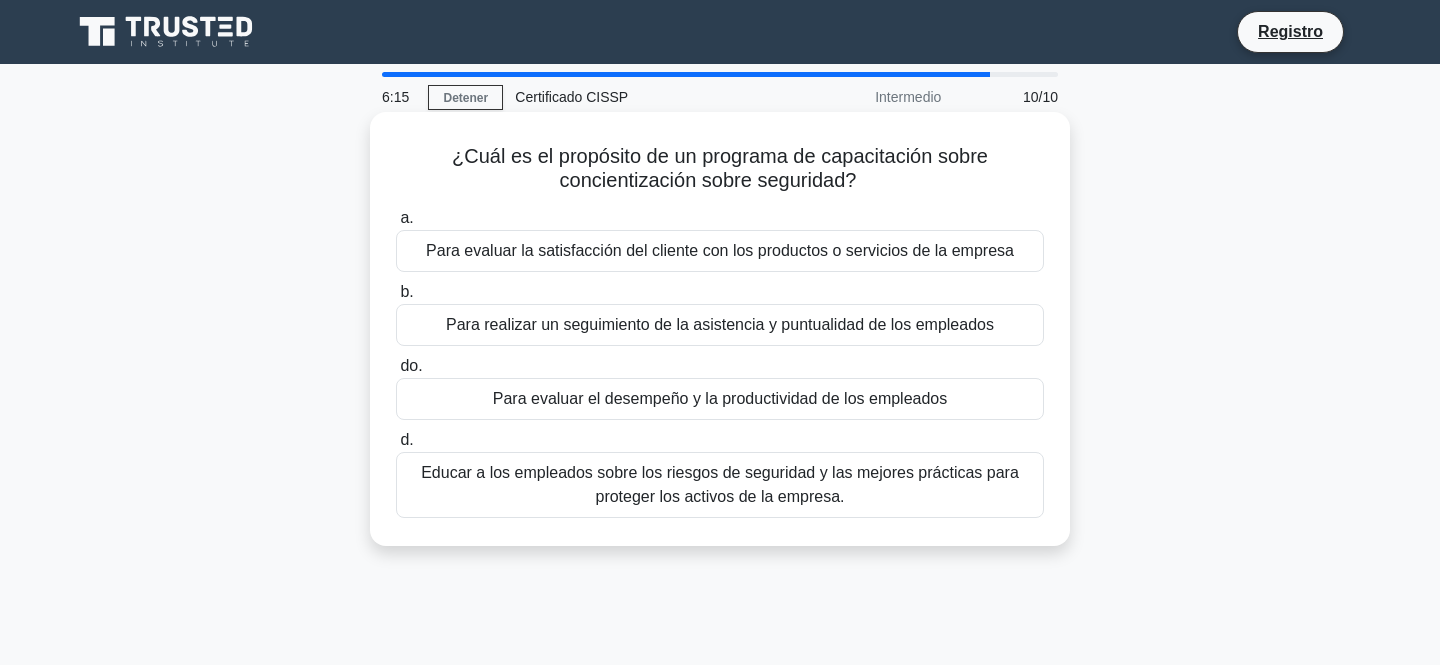 click on "Educar a los empleados sobre los riesgos de seguridad y las mejores prácticas para proteger los activos de la empresa." at bounding box center [720, 484] 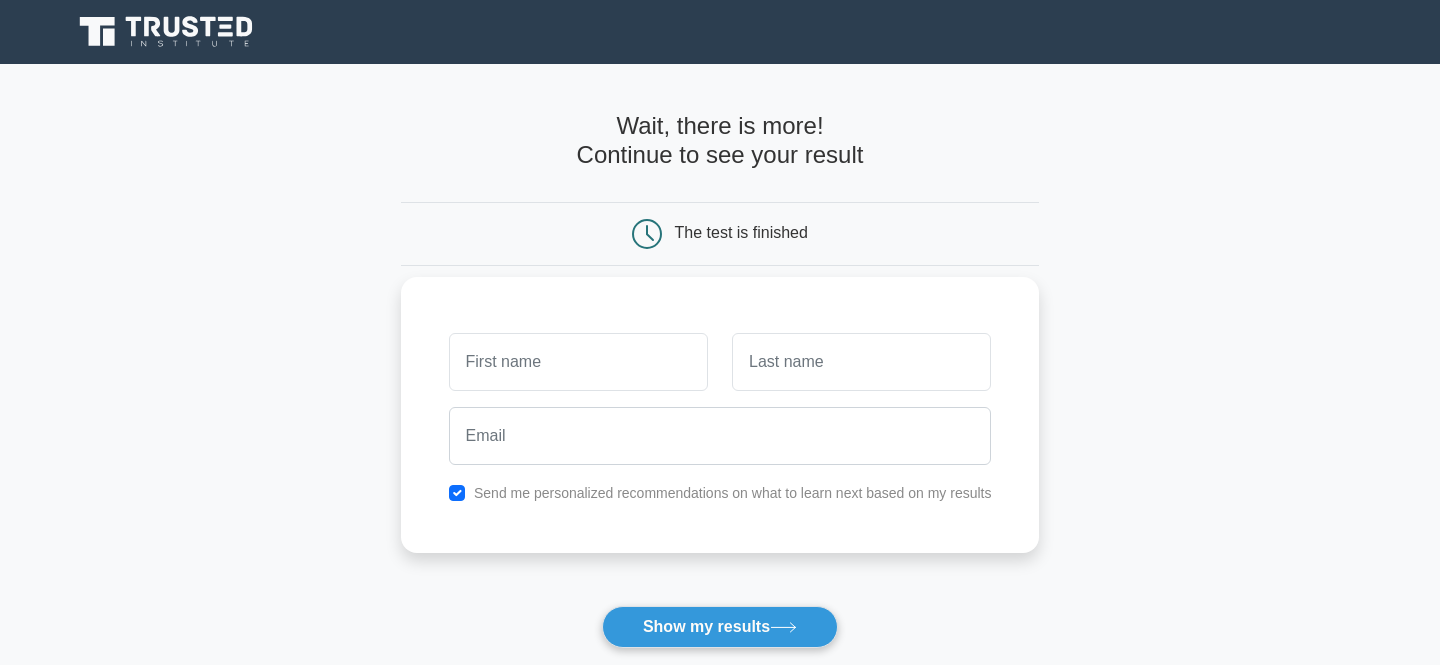 scroll, scrollTop: 0, scrollLeft: 0, axis: both 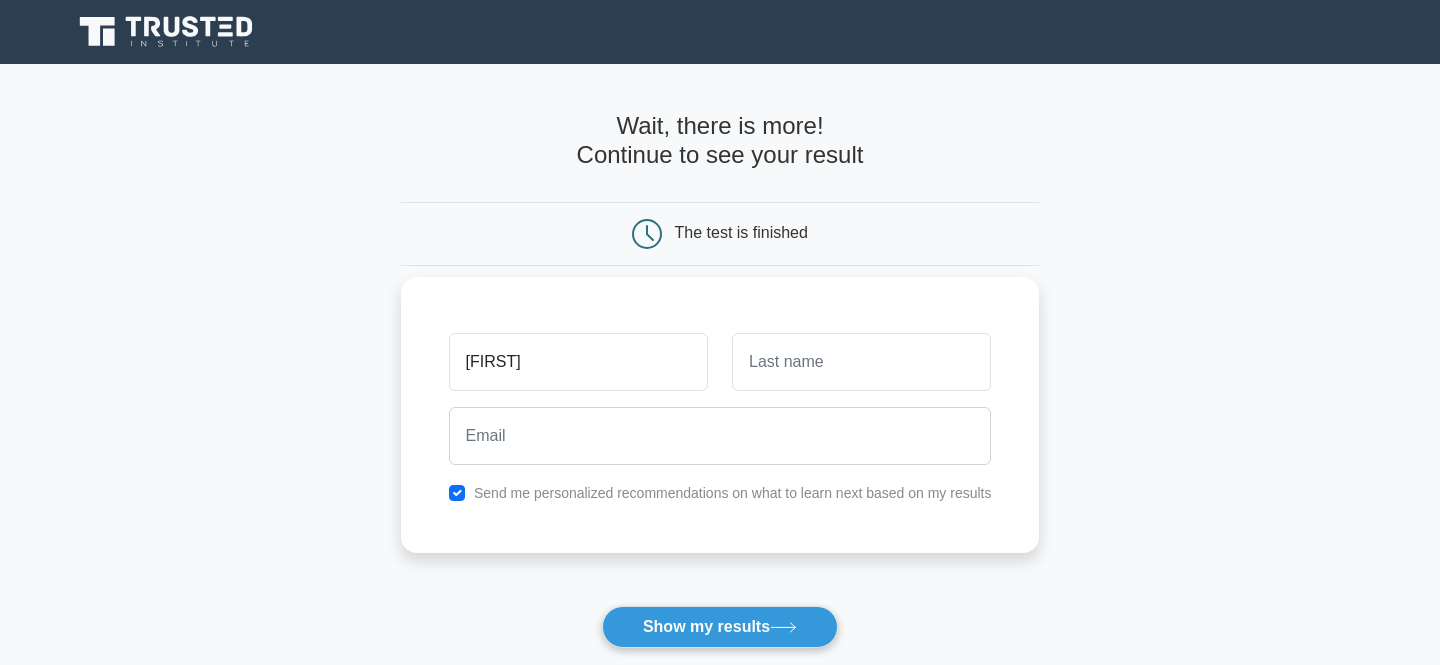 type on "[FIRST] [LAST]" 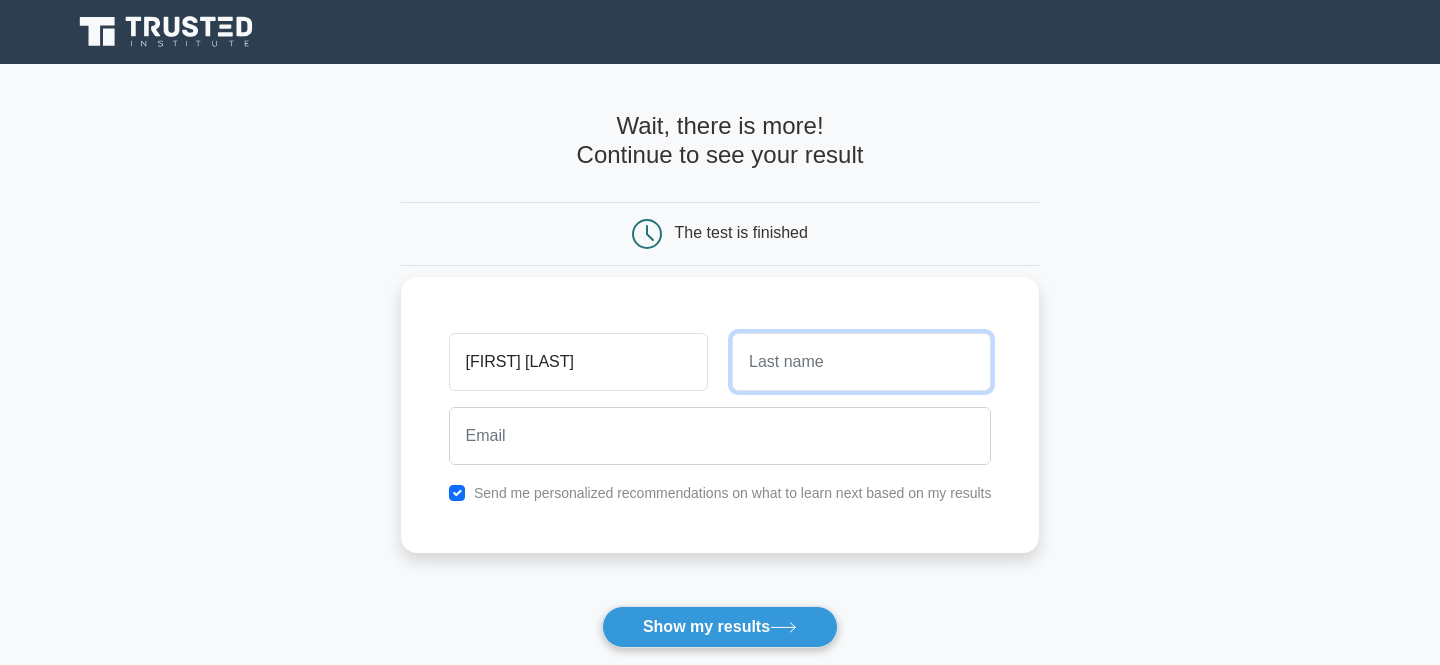 click at bounding box center [861, 362] 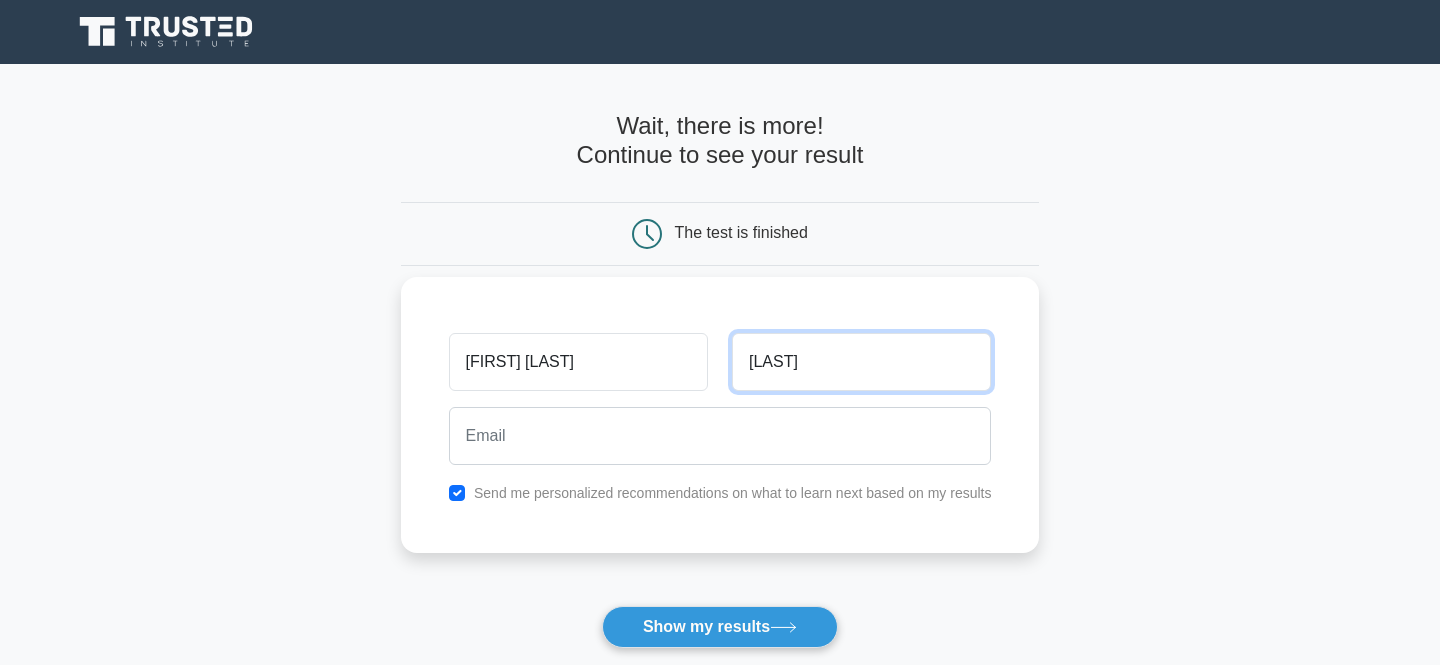 click on "Ramirez" at bounding box center (861, 362) 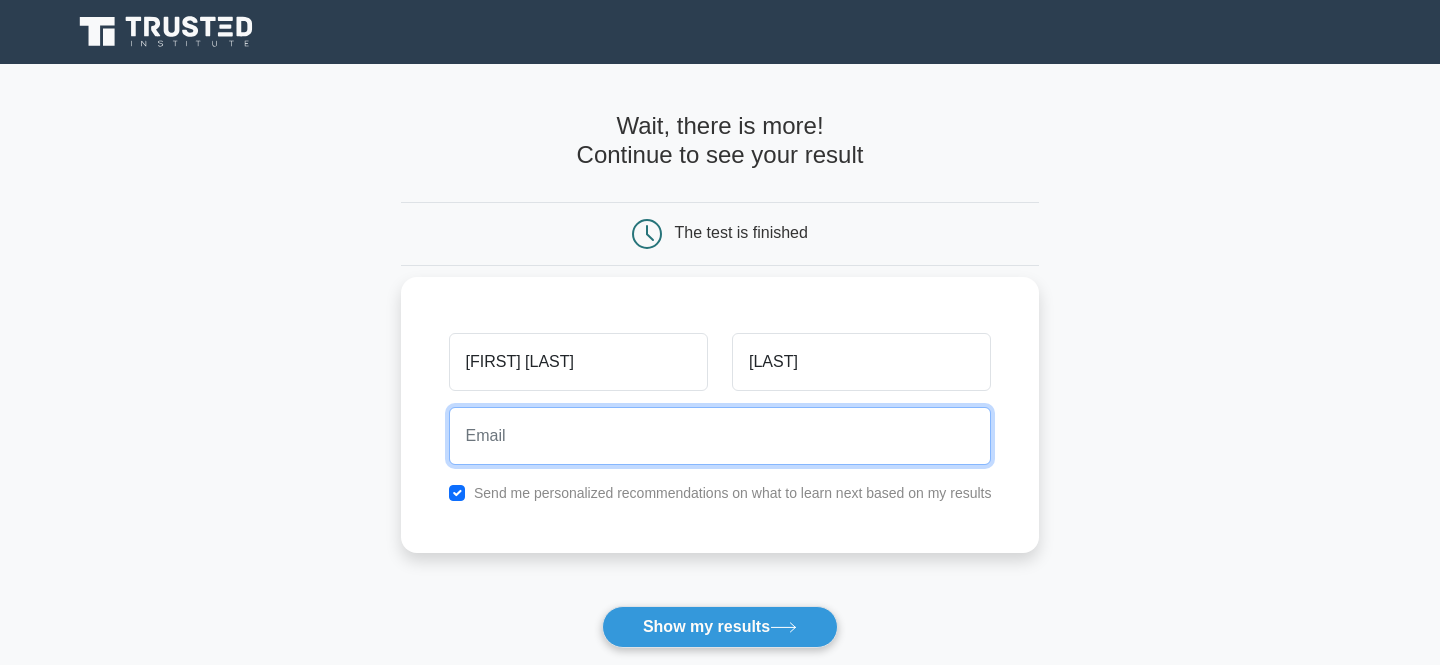 click at bounding box center (720, 436) 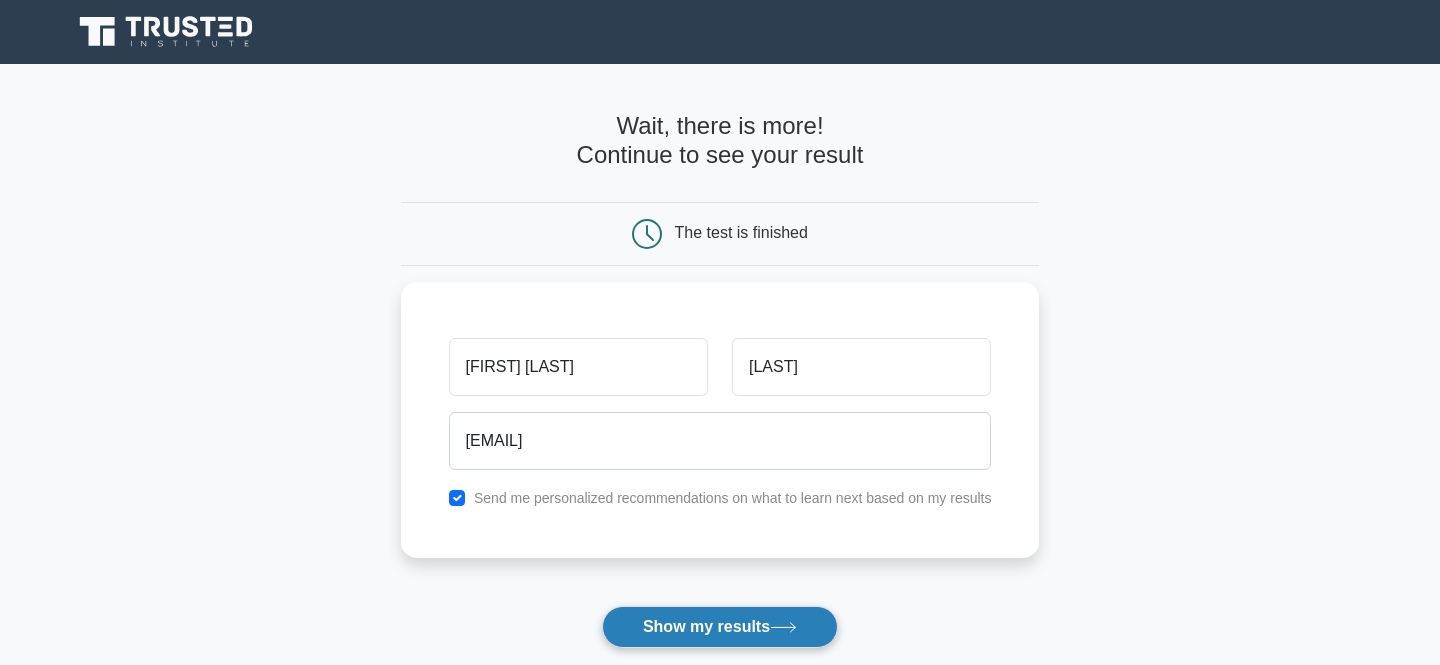 click on "Show my results" at bounding box center (720, 627) 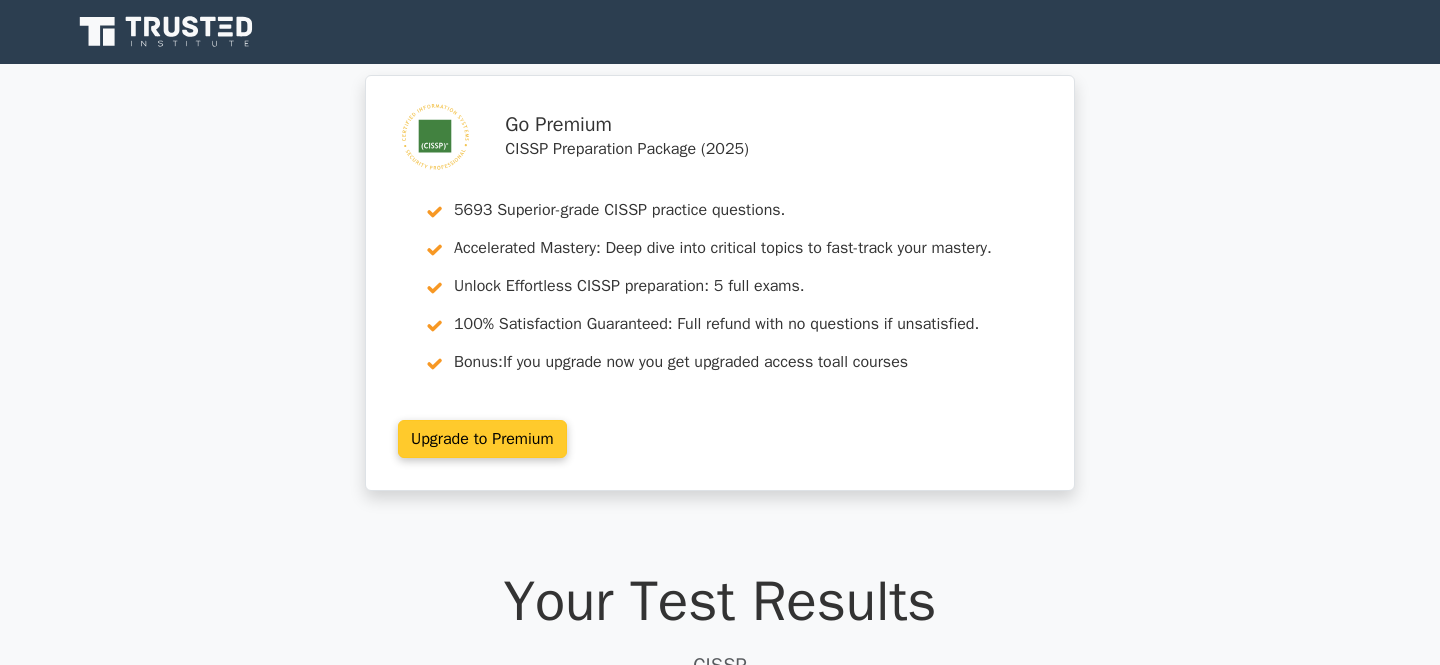 scroll, scrollTop: 0, scrollLeft: 0, axis: both 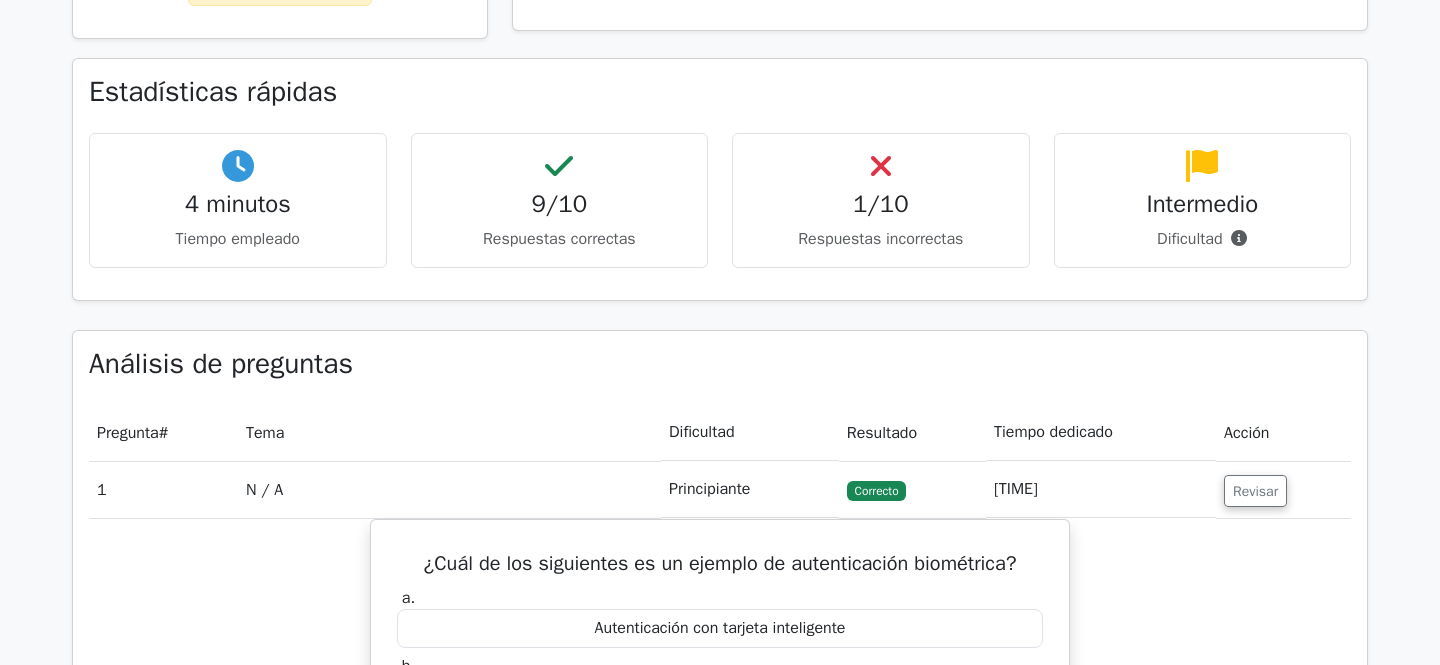 click on "1/10" at bounding box center [881, 204] 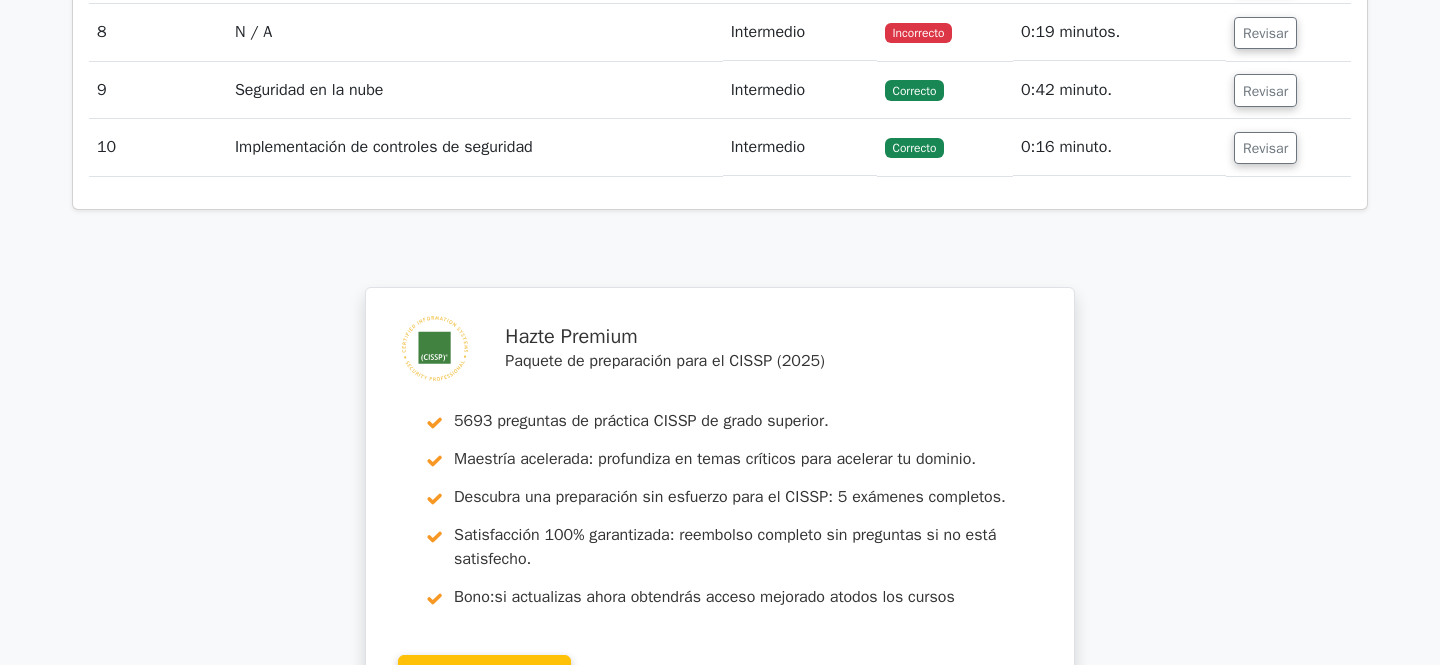 scroll, scrollTop: 2042, scrollLeft: 0, axis: vertical 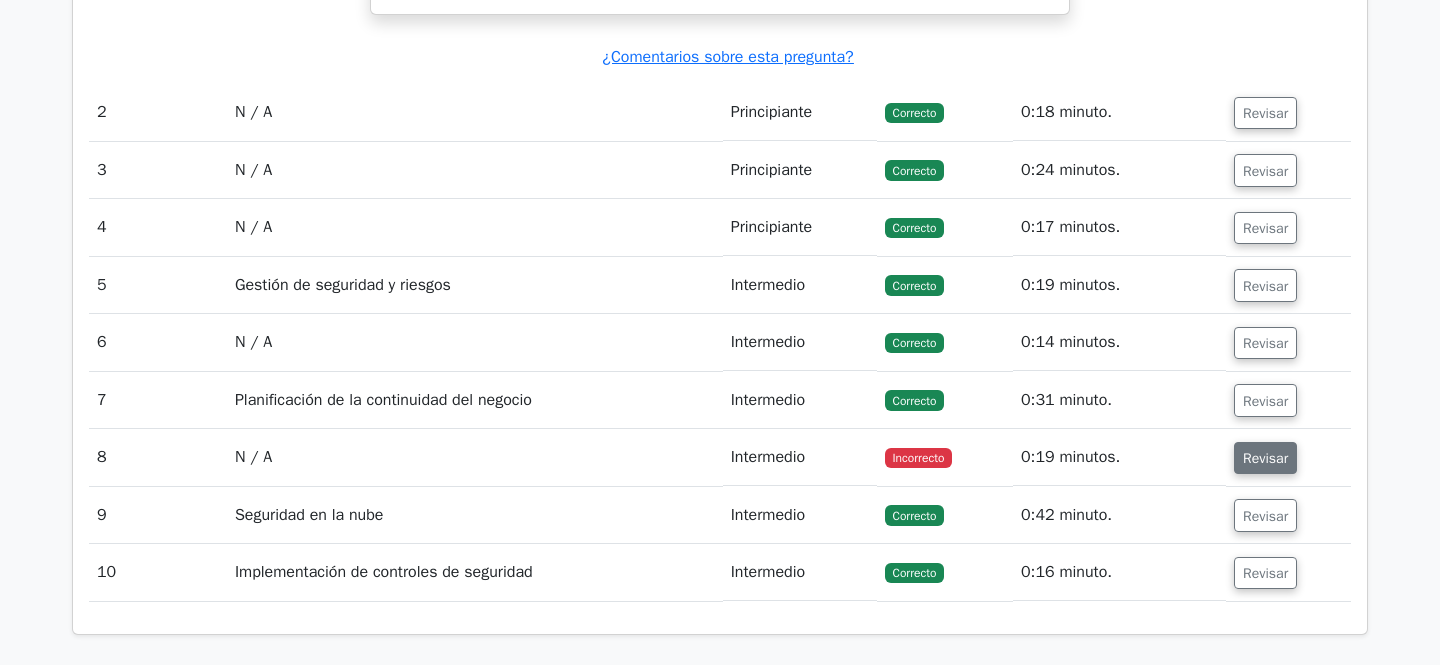 click on "Revisar" at bounding box center (1265, 458) 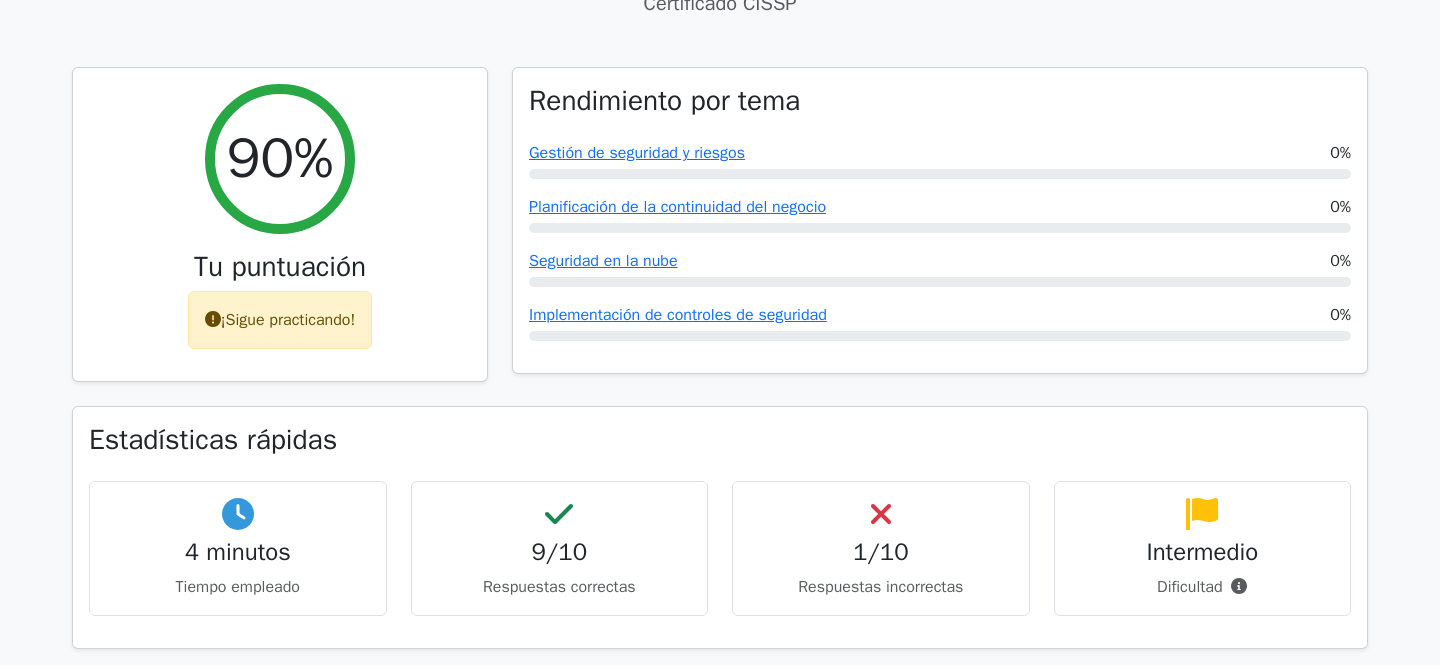scroll, scrollTop: 731, scrollLeft: 0, axis: vertical 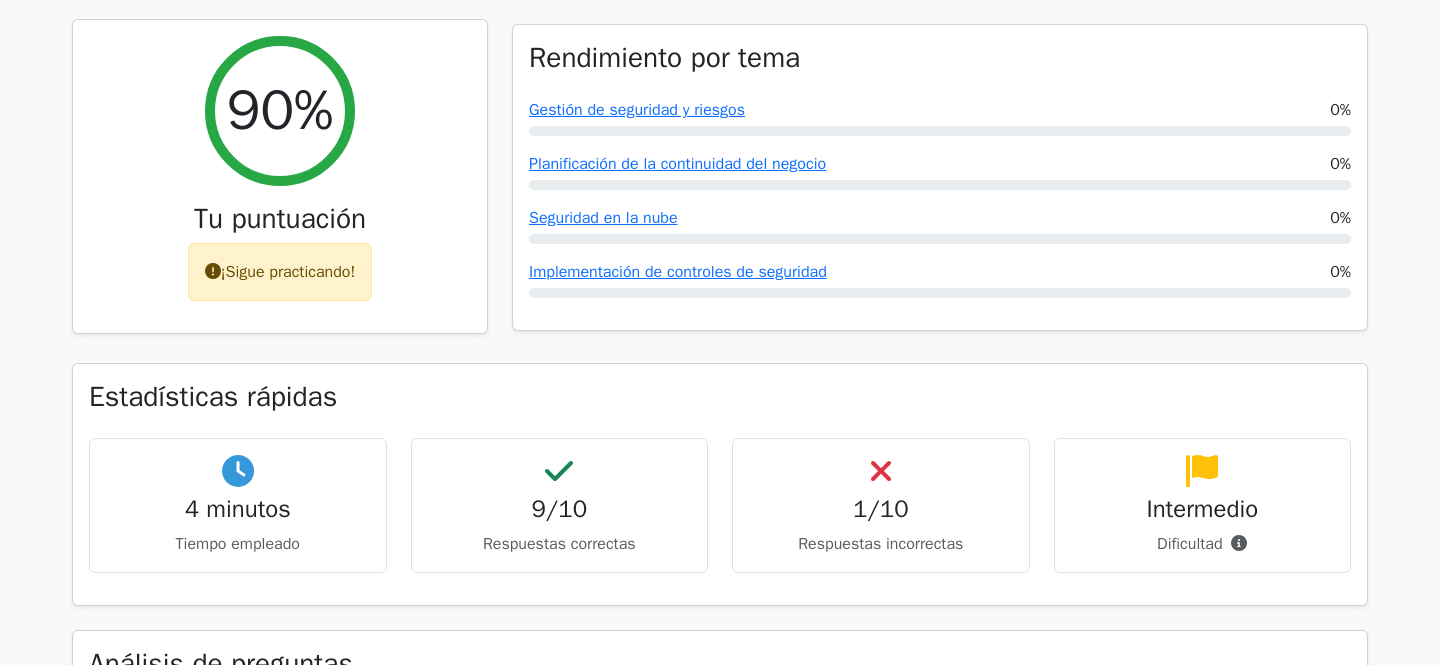 click on "90%
Tu puntuación
¡Sigue practicando!" at bounding box center (280, 177) 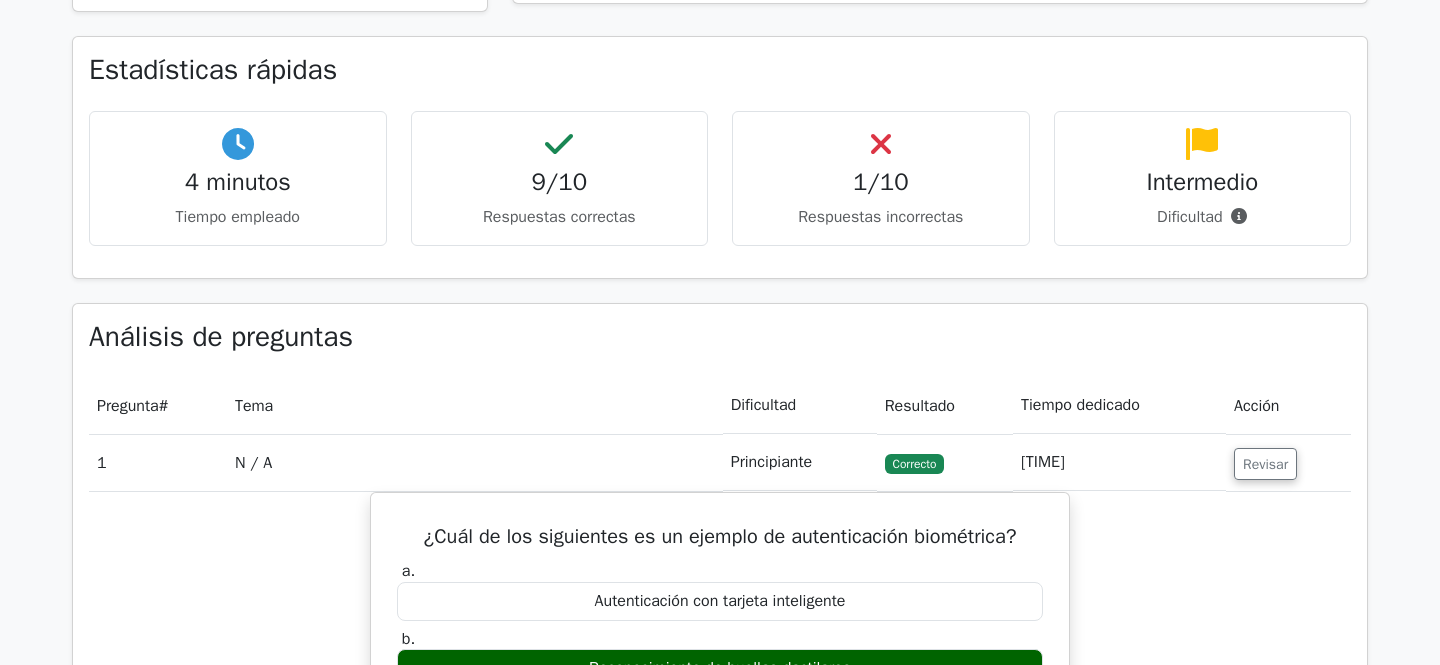 scroll, scrollTop: 1236, scrollLeft: 0, axis: vertical 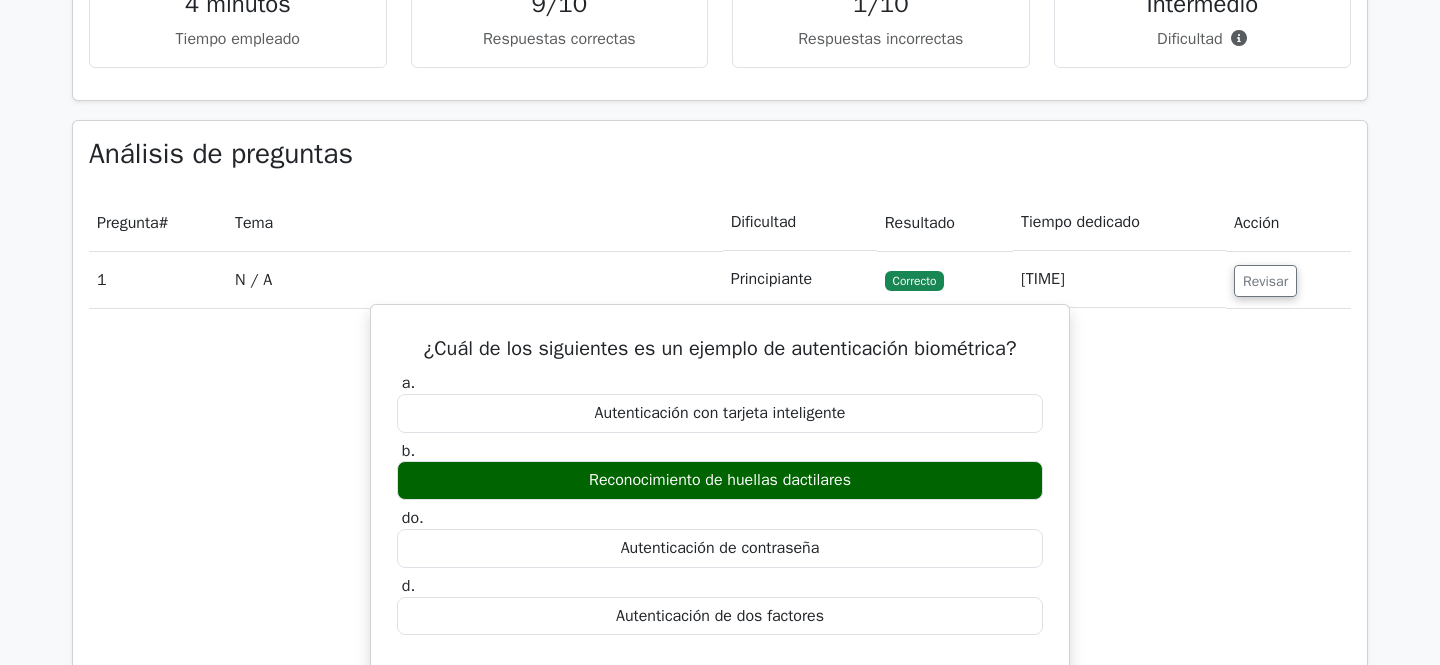 click on "¿Cuál de los siguientes es un ejemplo de autenticación biométrica?" at bounding box center [719, 348] 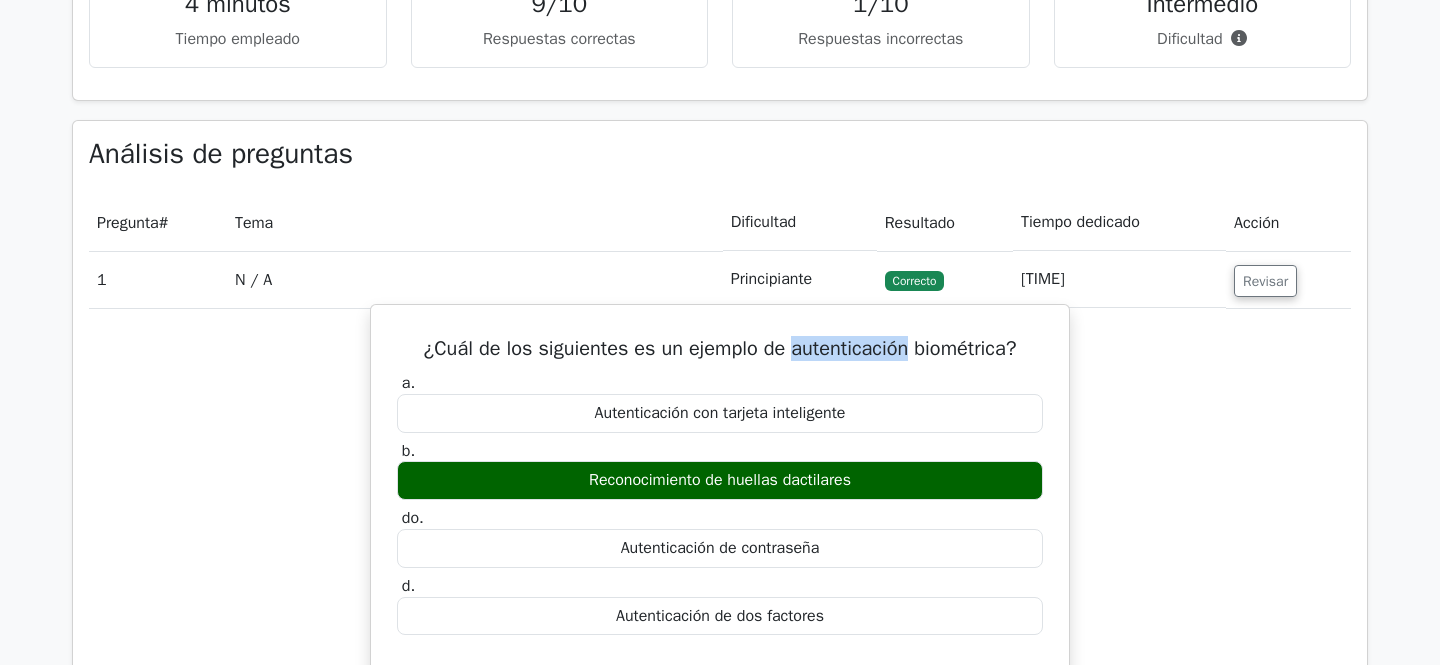 click on "¿Cuál de los siguientes es un ejemplo de autenticación biométrica?" at bounding box center (719, 348) 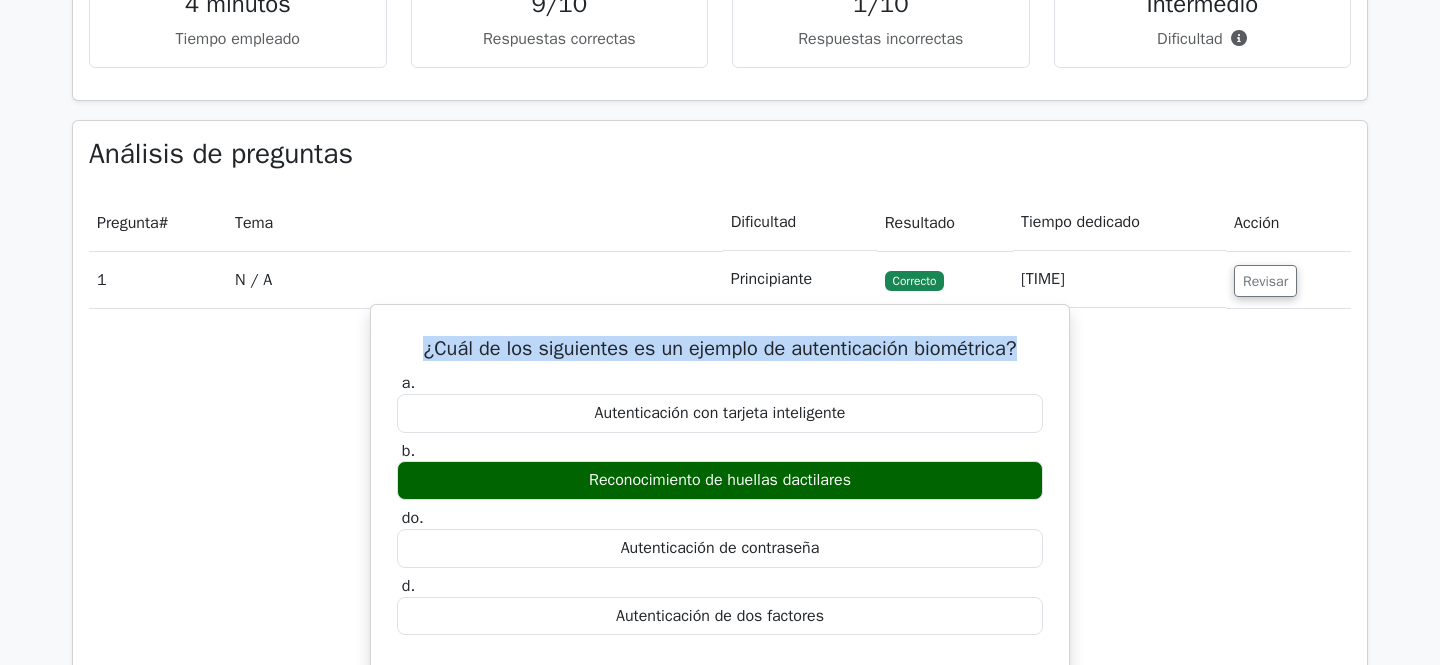 click on "¿Cuál de los siguientes es un ejemplo de autenticación biométrica?" at bounding box center (719, 348) 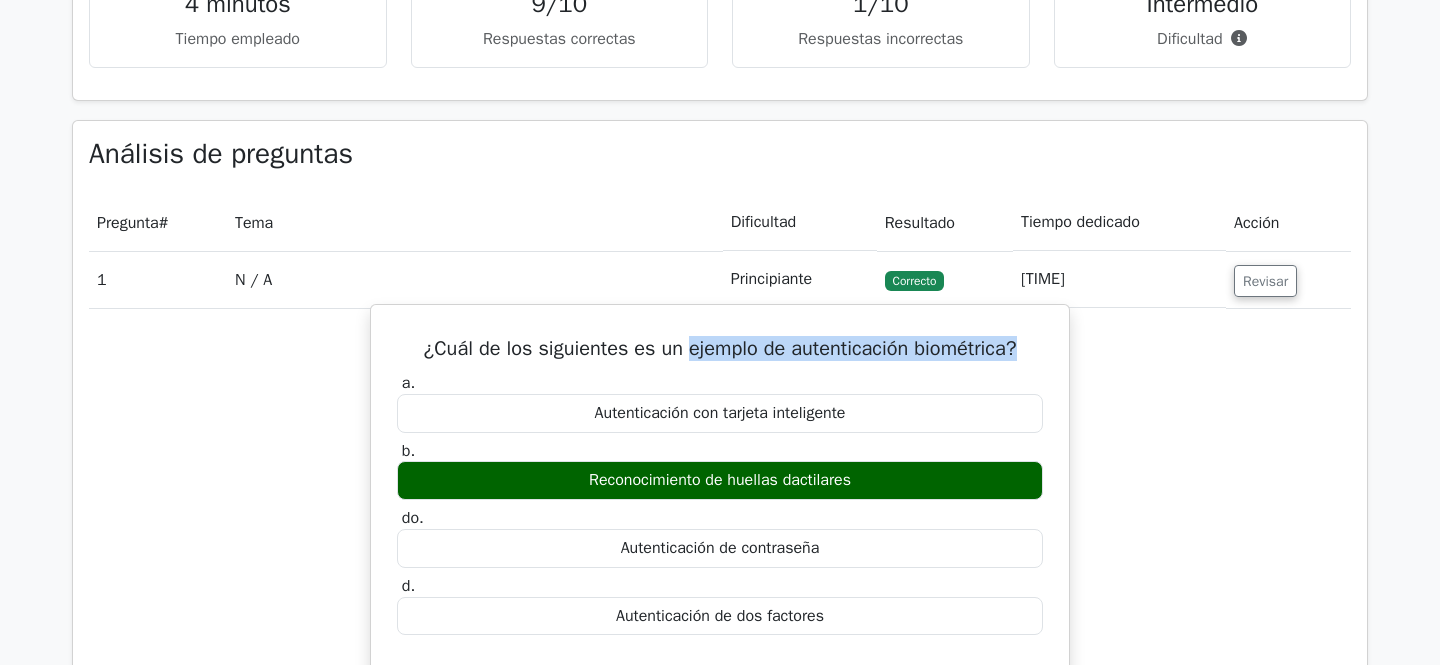drag, startPoint x: 685, startPoint y: 353, endPoint x: 1036, endPoint y: 350, distance: 351.01282 